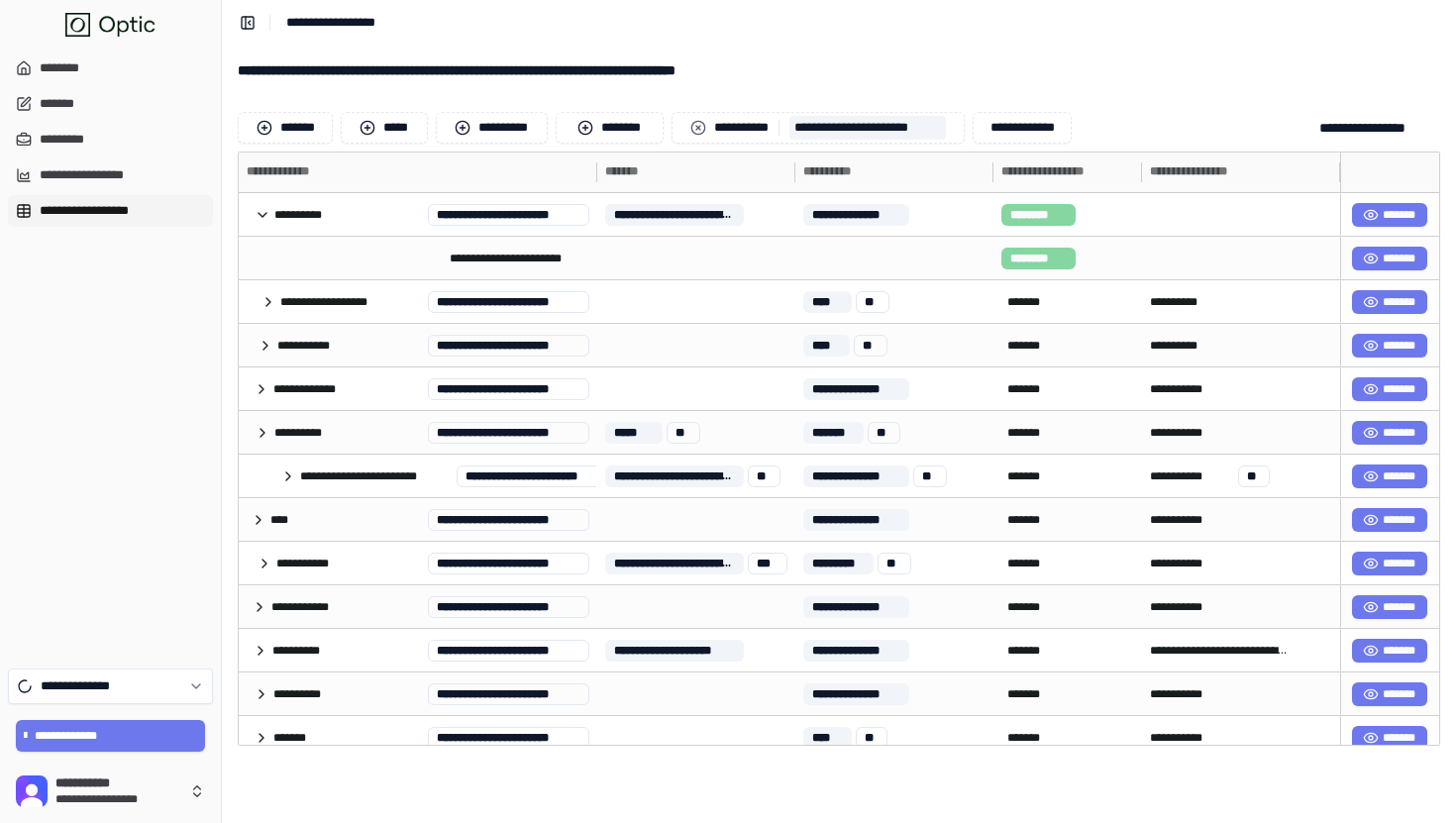 scroll, scrollTop: 0, scrollLeft: 0, axis: both 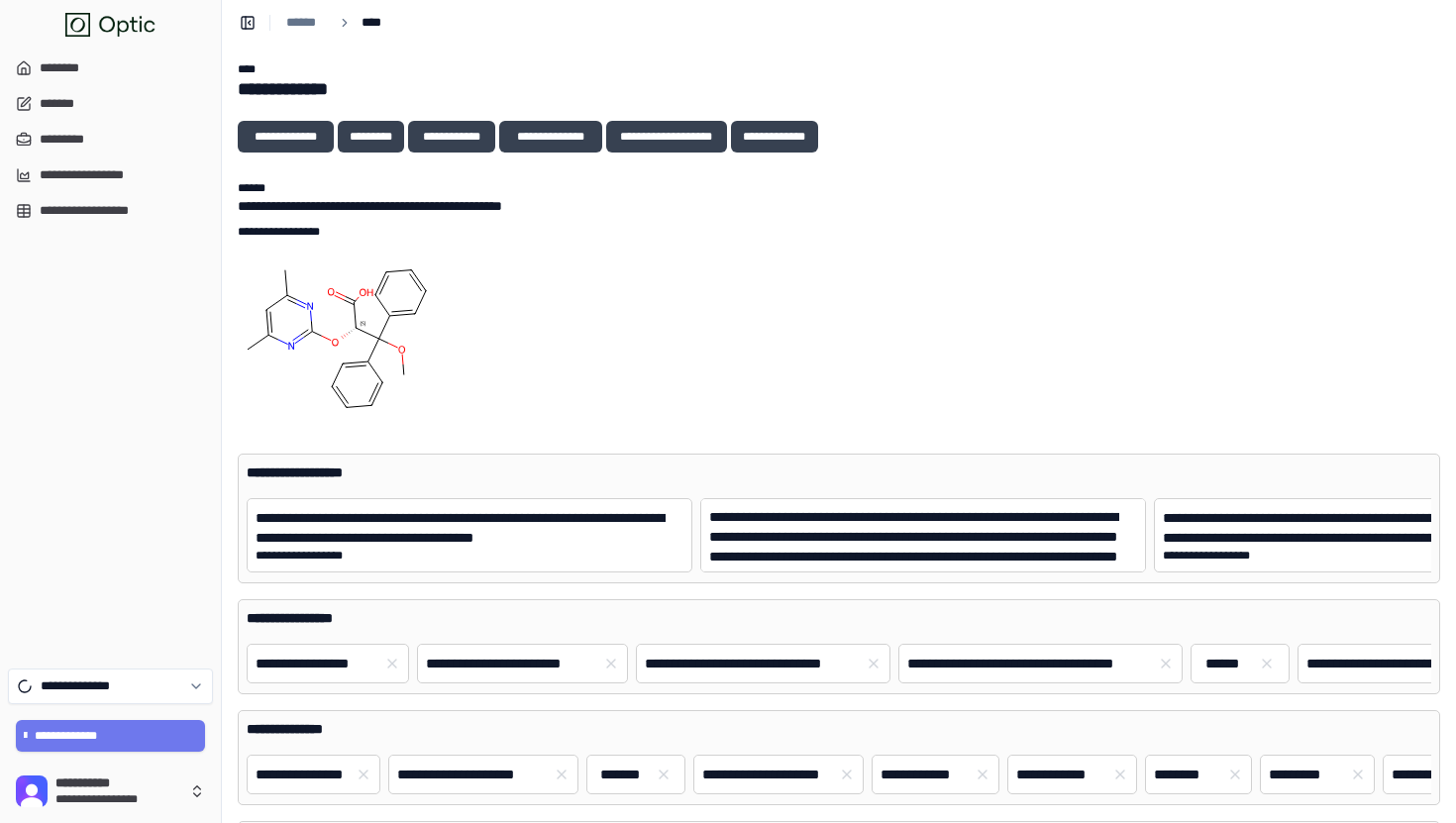 click on "**********" at bounding box center [839, 89] 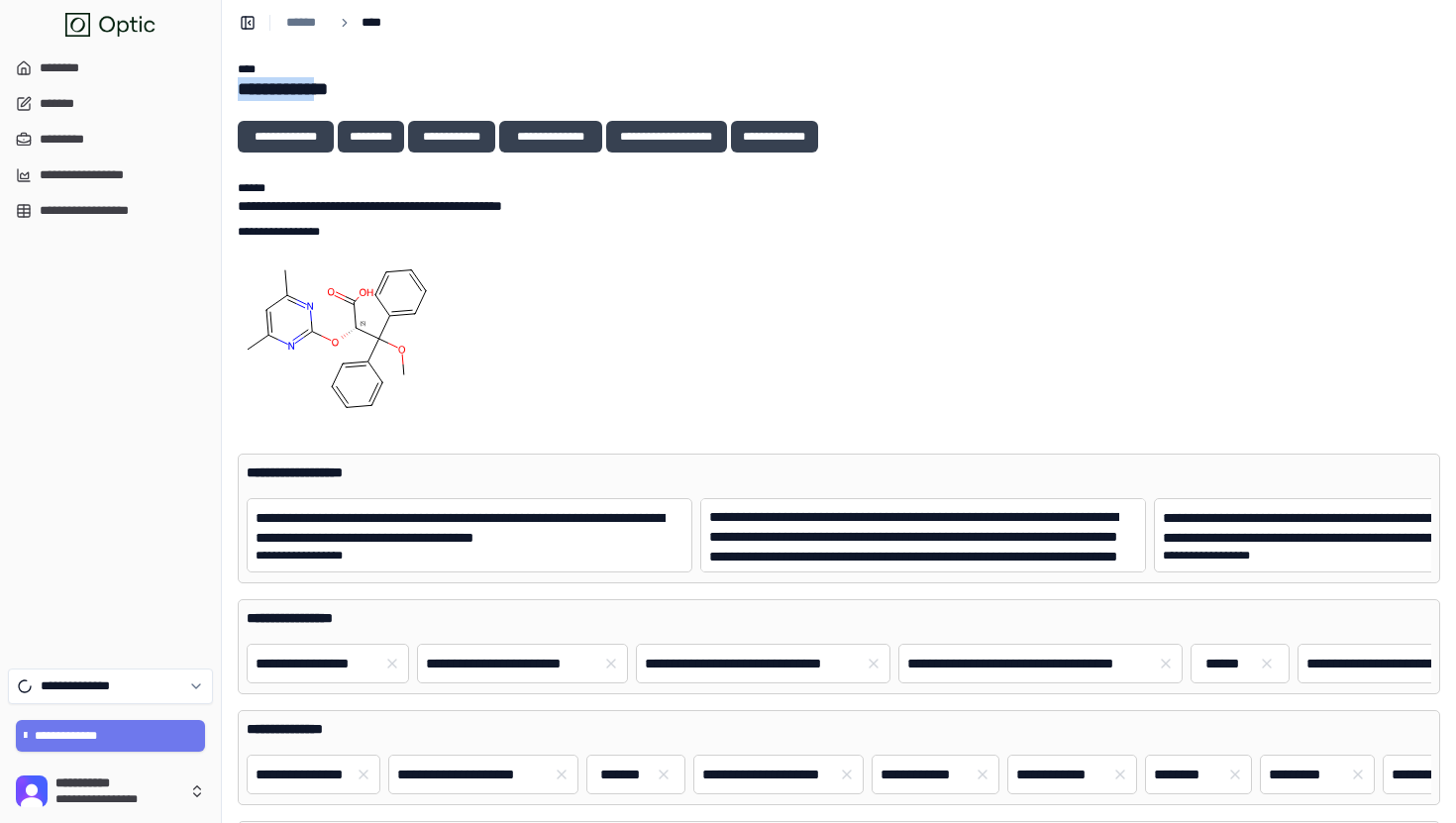 click on "**********" at bounding box center [839, 89] 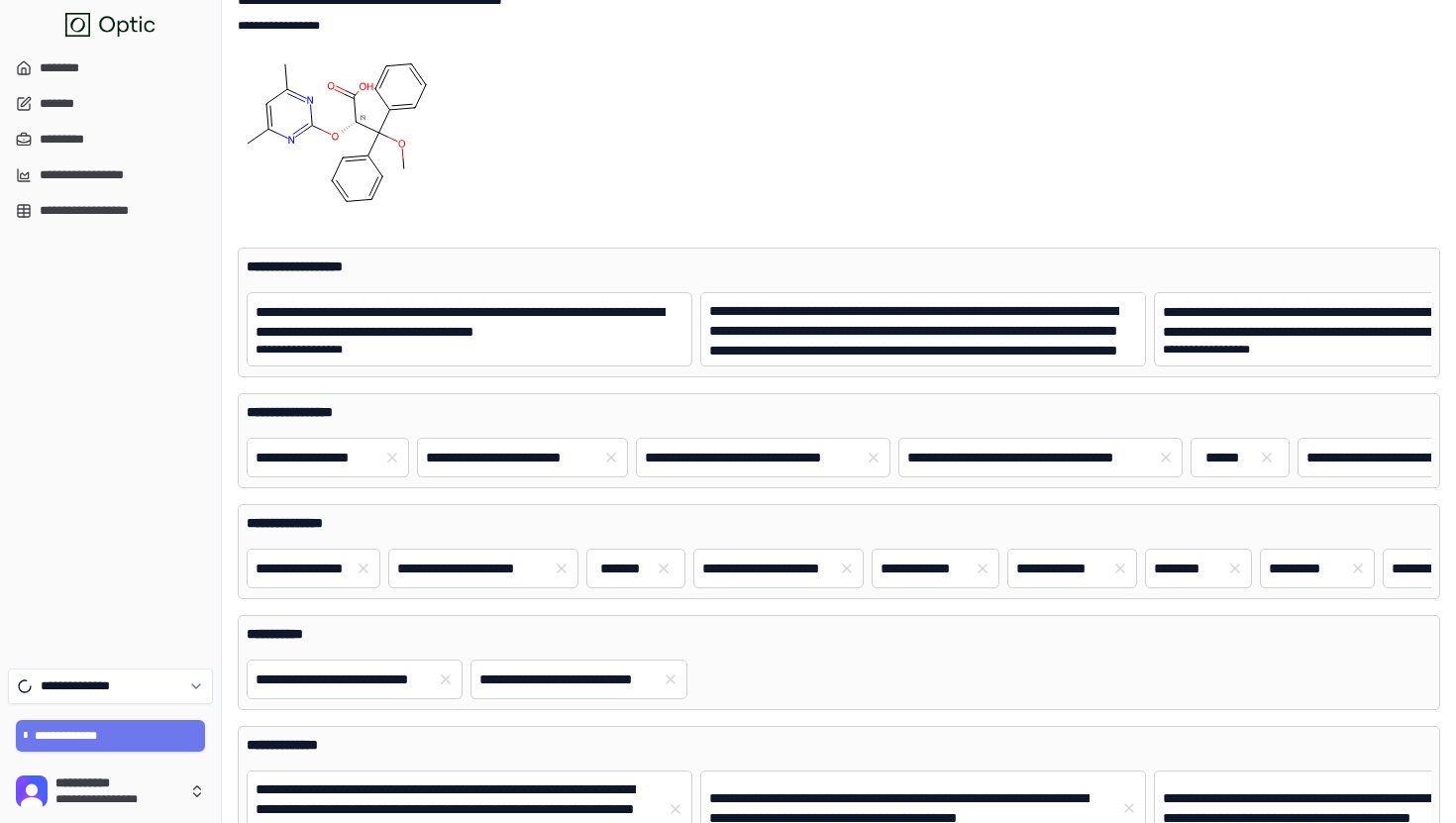 scroll, scrollTop: 0, scrollLeft: 0, axis: both 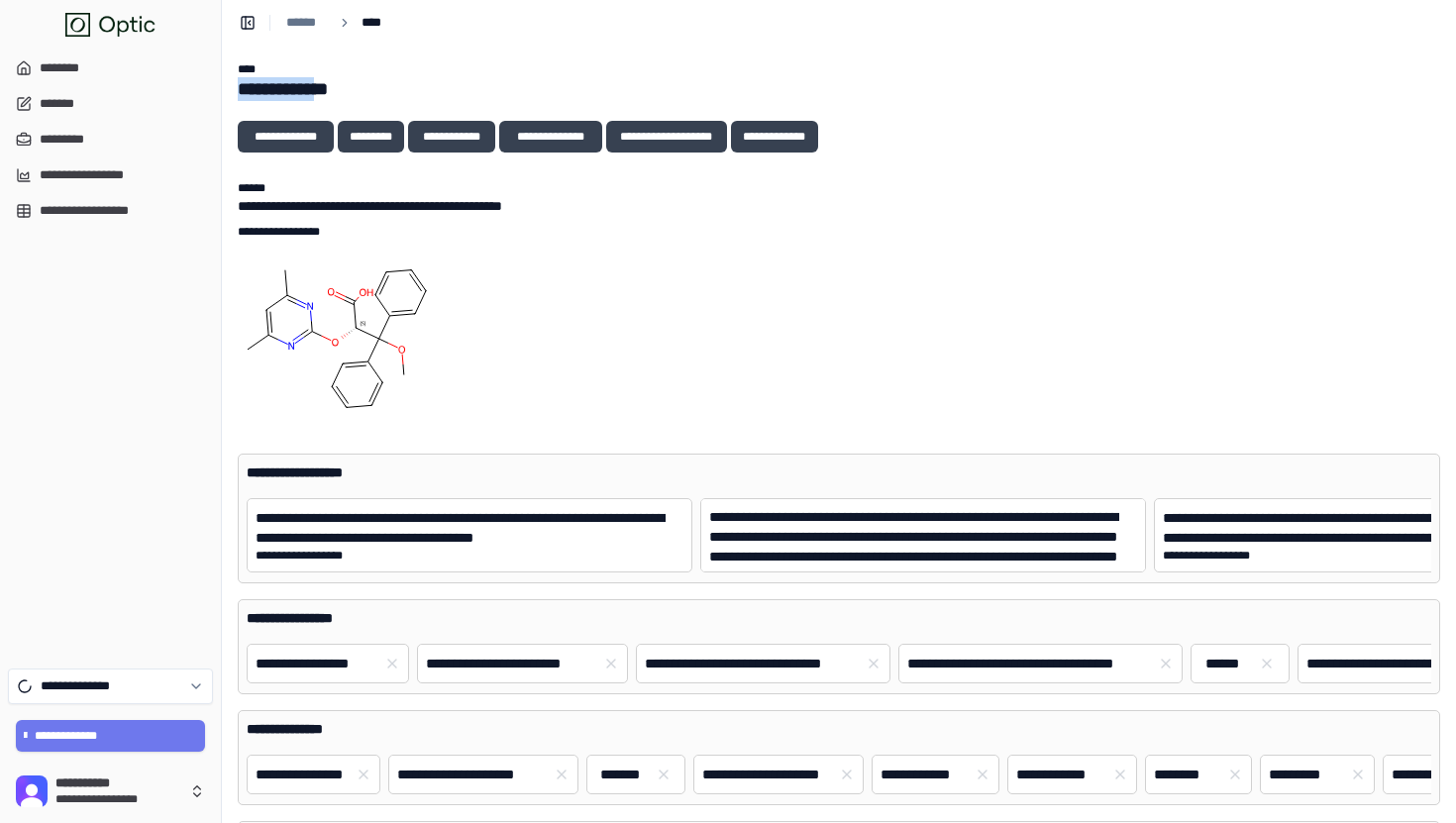 copy on "**********" 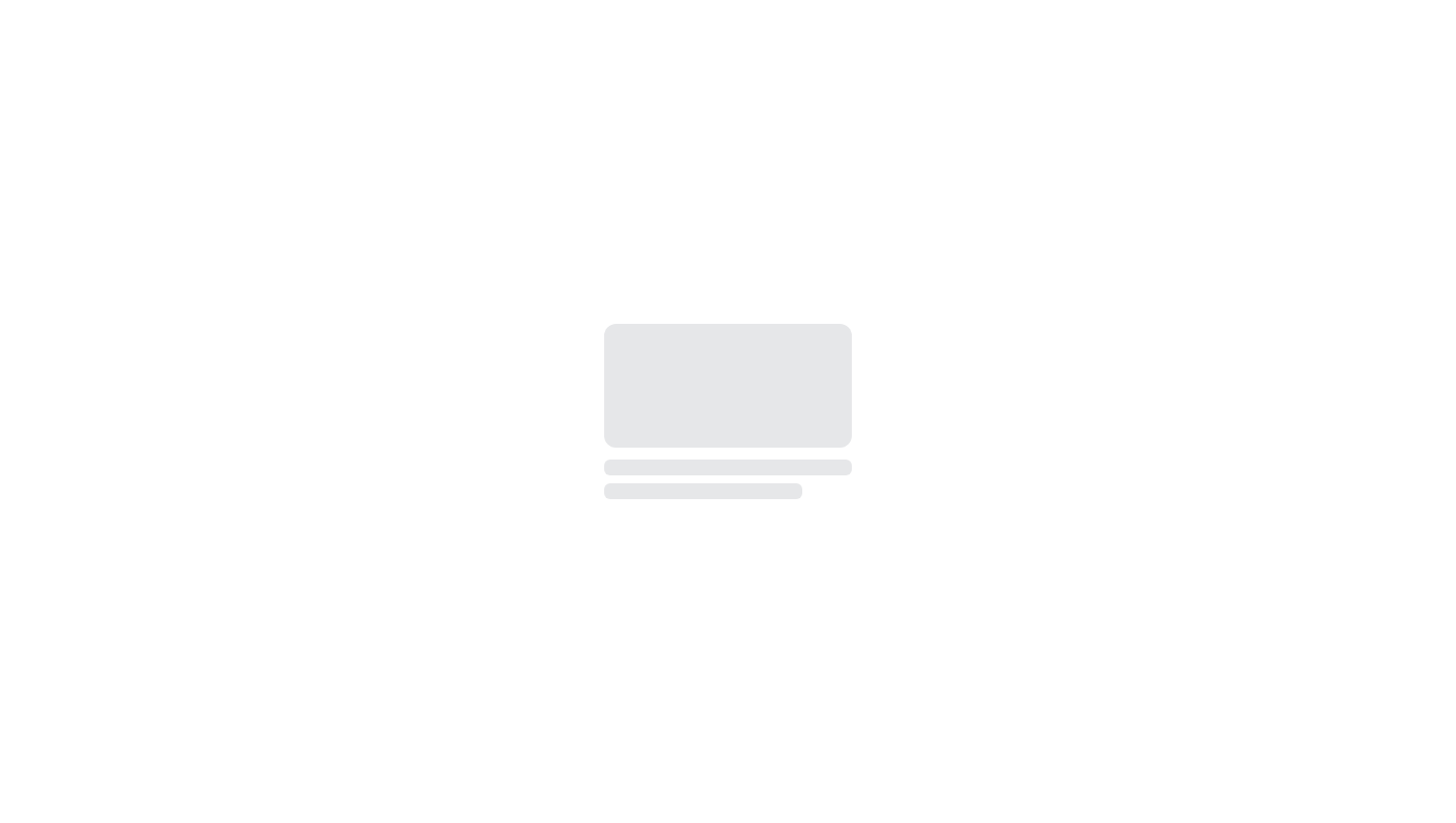 scroll, scrollTop: 0, scrollLeft: 0, axis: both 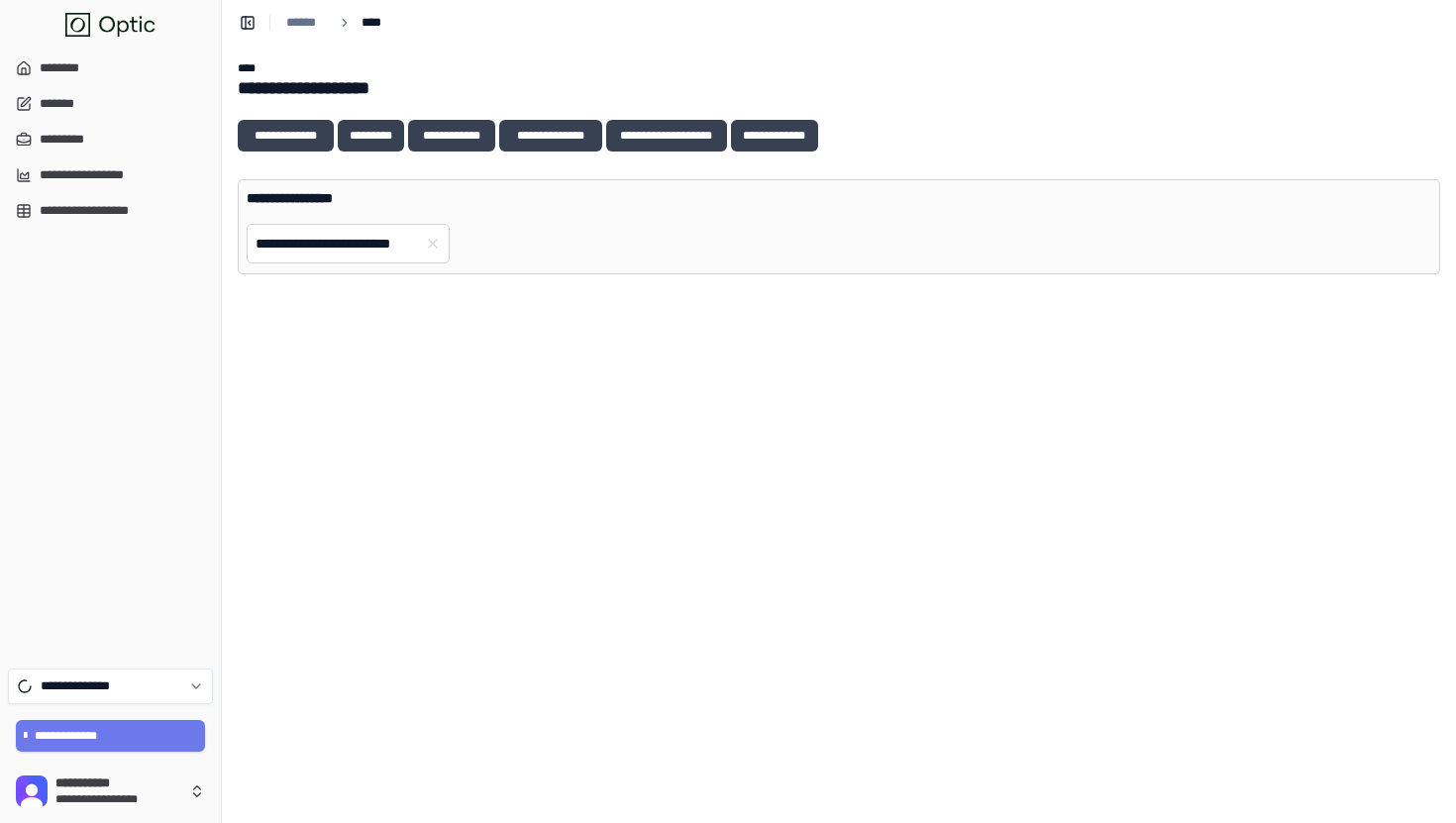 click on "**********" at bounding box center [839, 88] 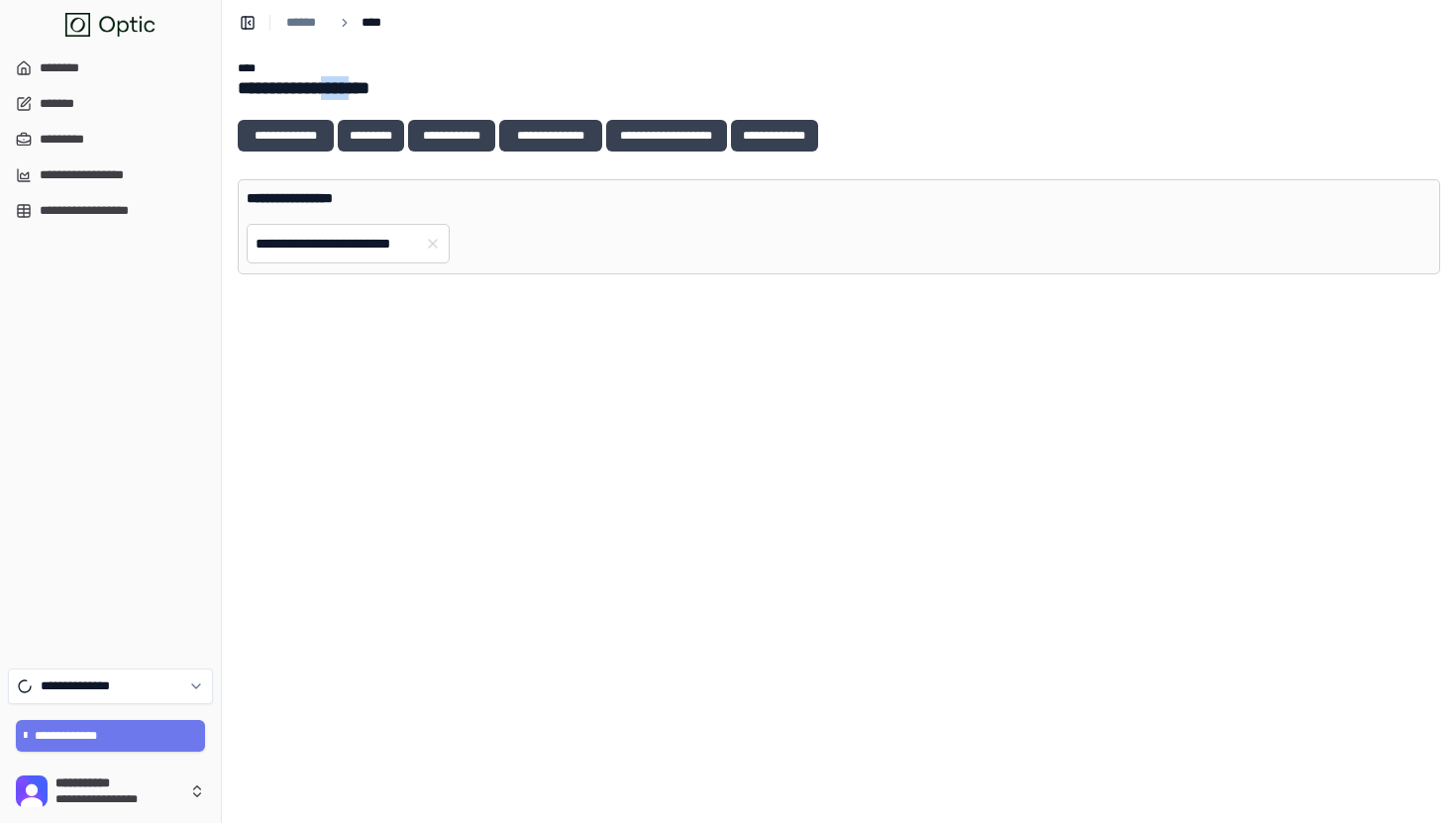 drag, startPoint x: 384, startPoint y: 91, endPoint x: 361, endPoint y: 91, distance: 23 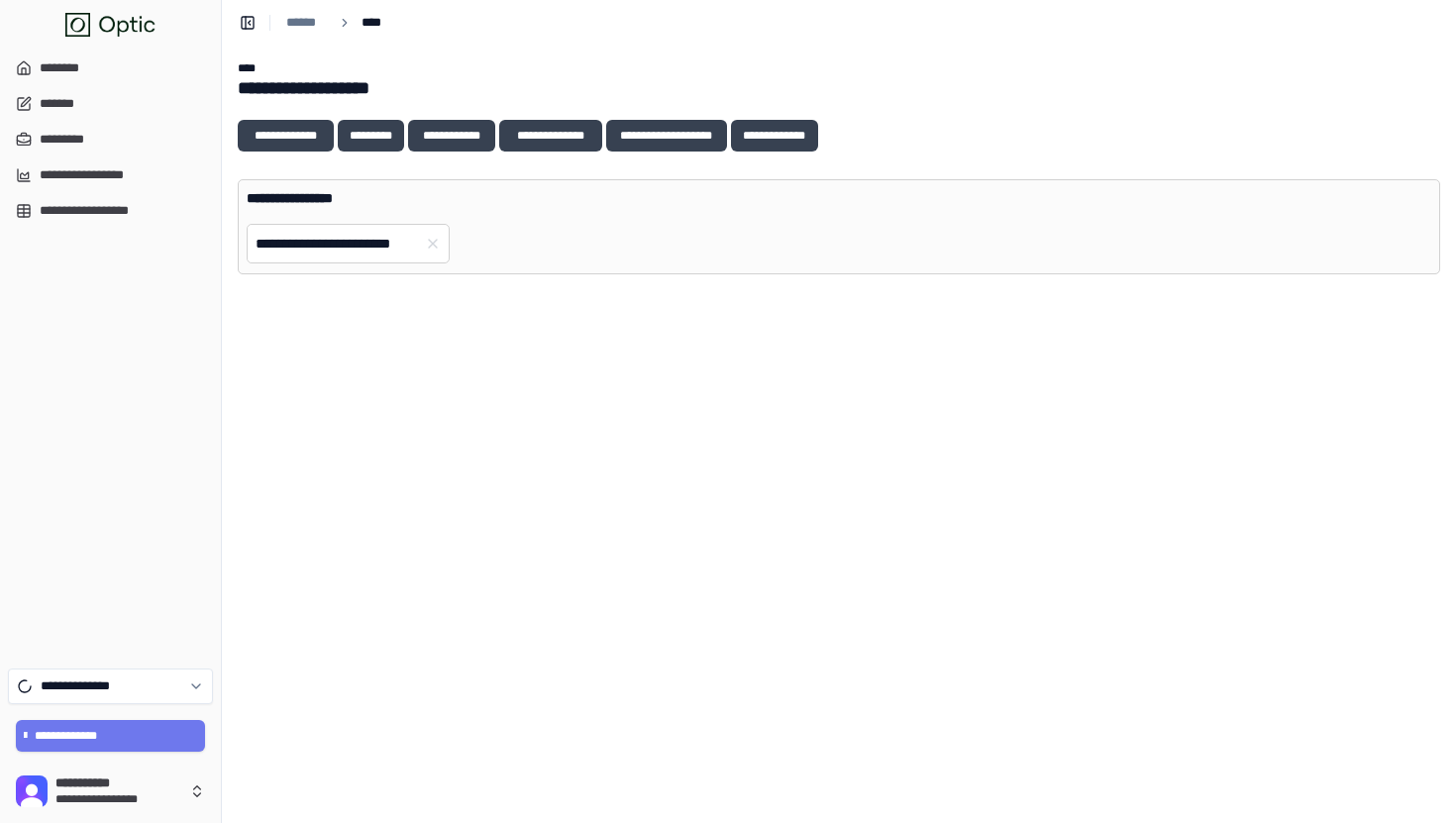 click on "**********" at bounding box center [839, 88] 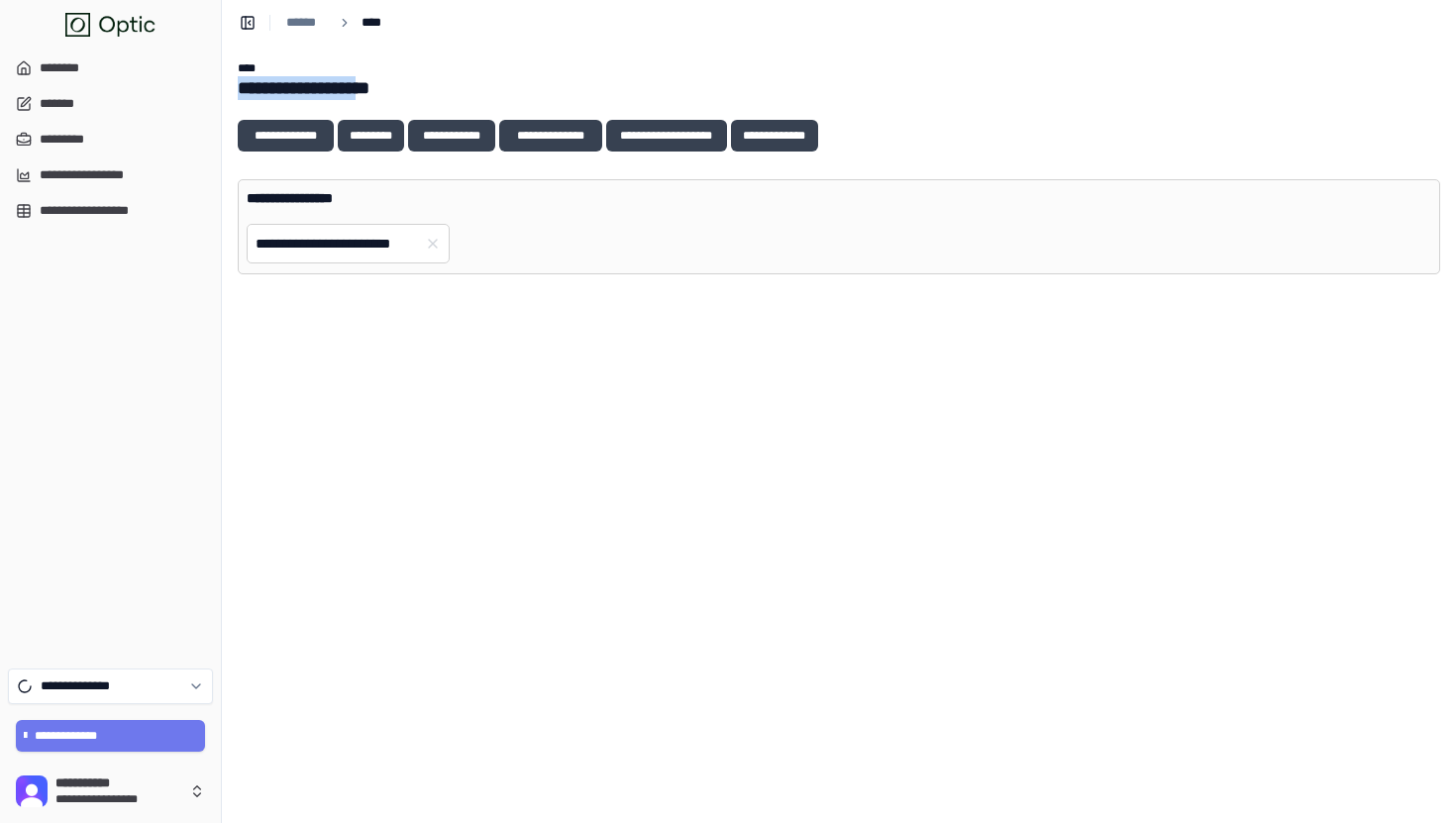 drag, startPoint x: 250, startPoint y: 92, endPoint x: 416, endPoint y: 90, distance: 166.012 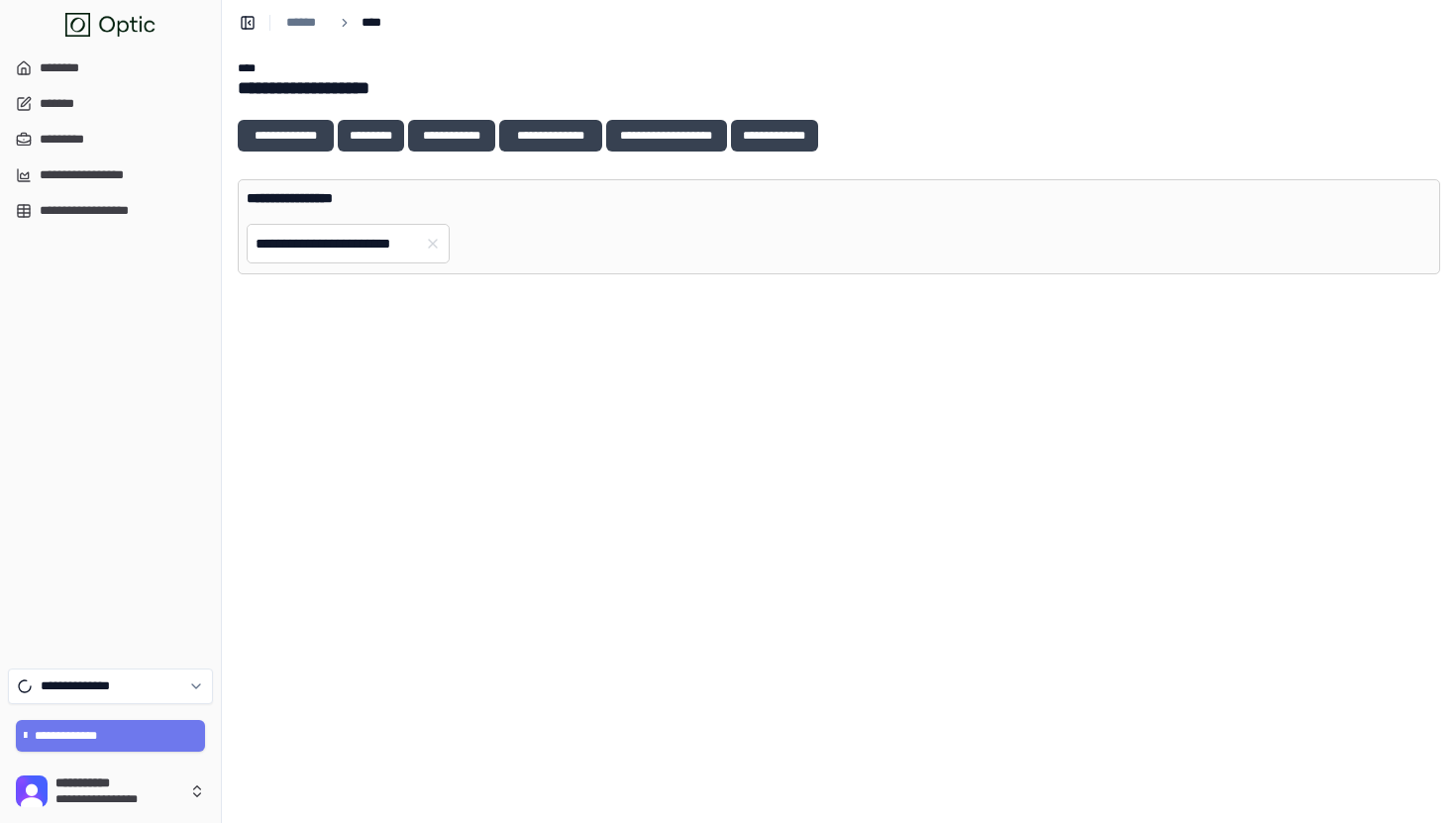 click on "**********" at bounding box center (839, 249) 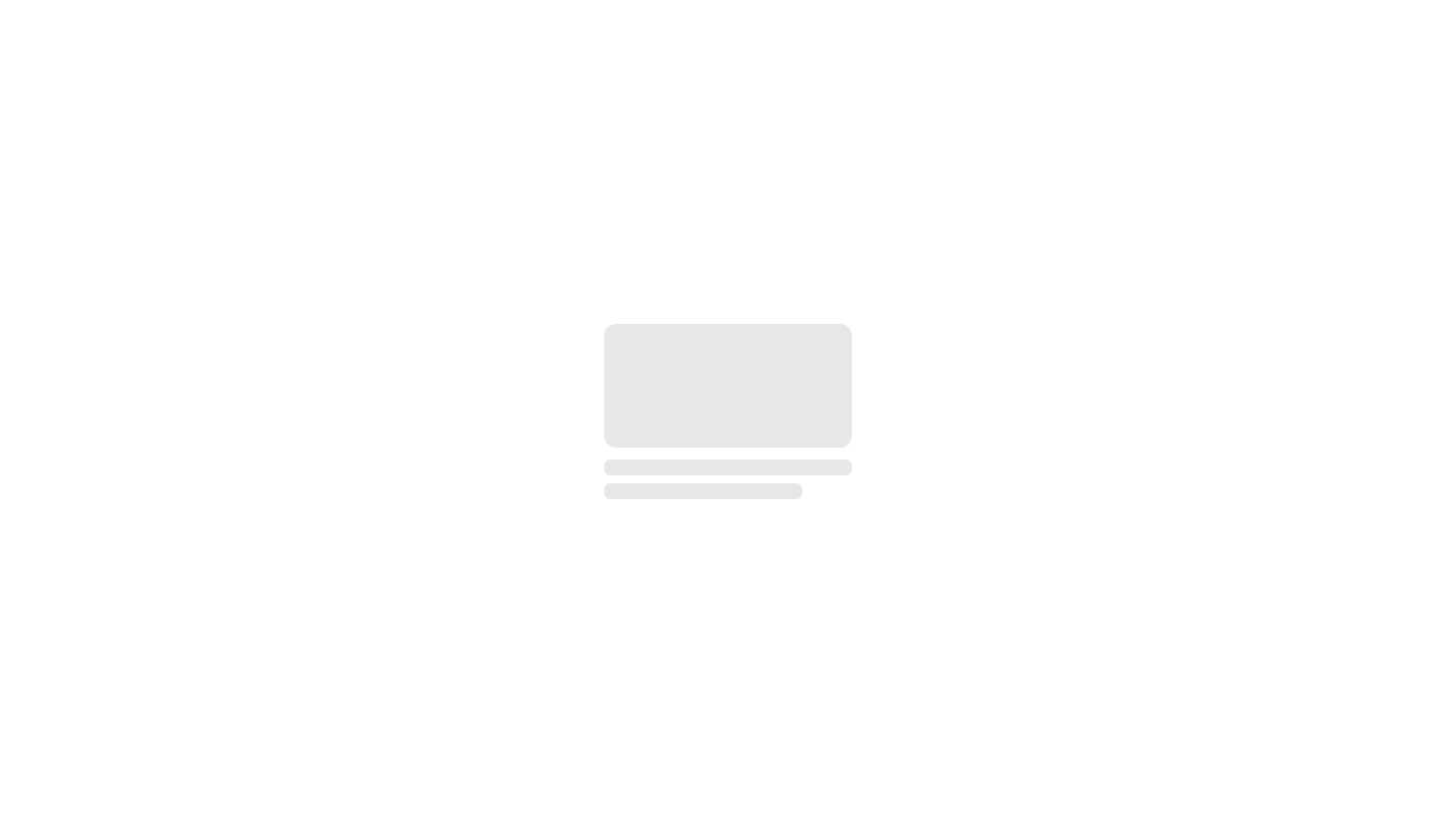 scroll, scrollTop: 0, scrollLeft: 0, axis: both 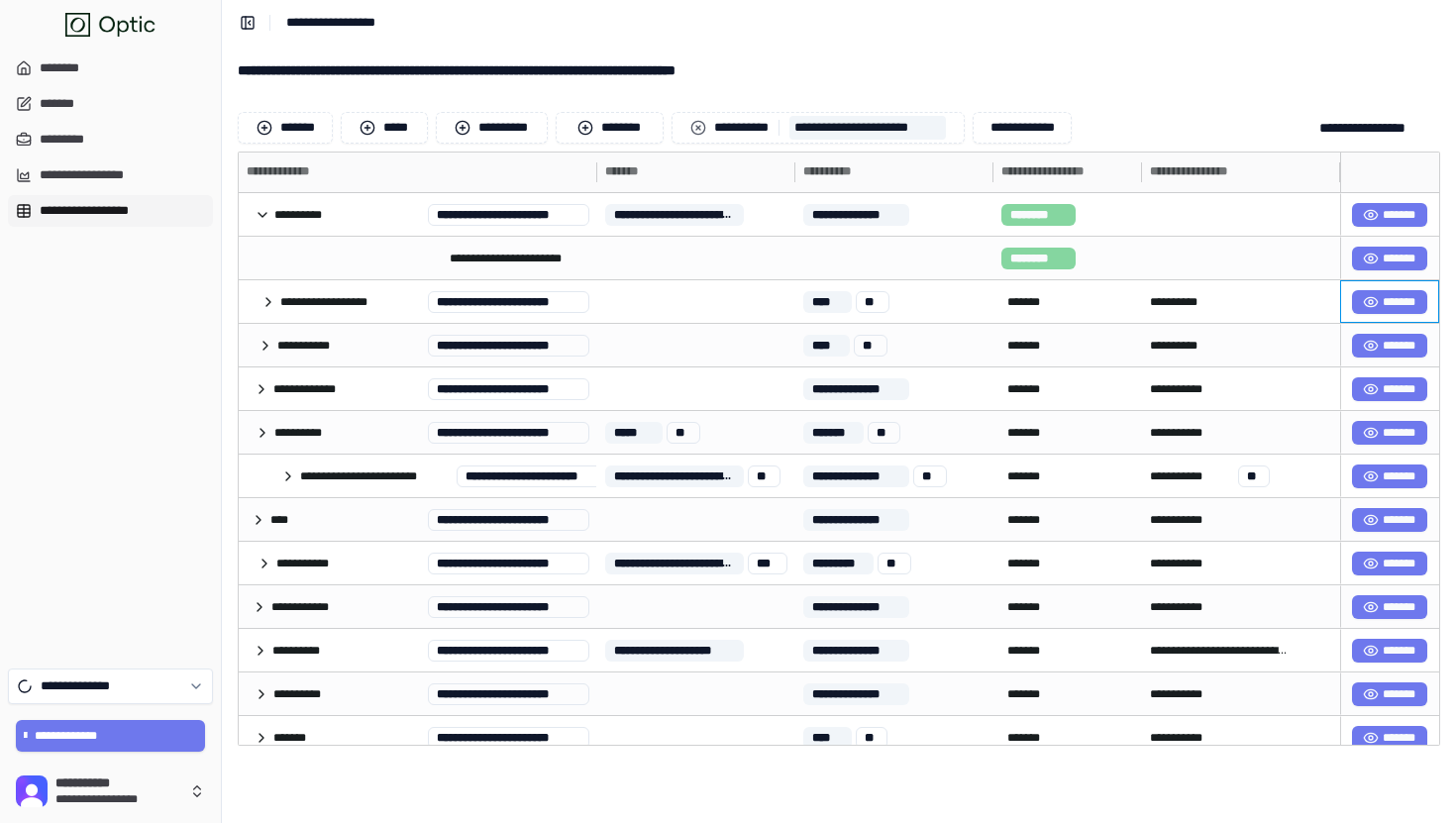 type 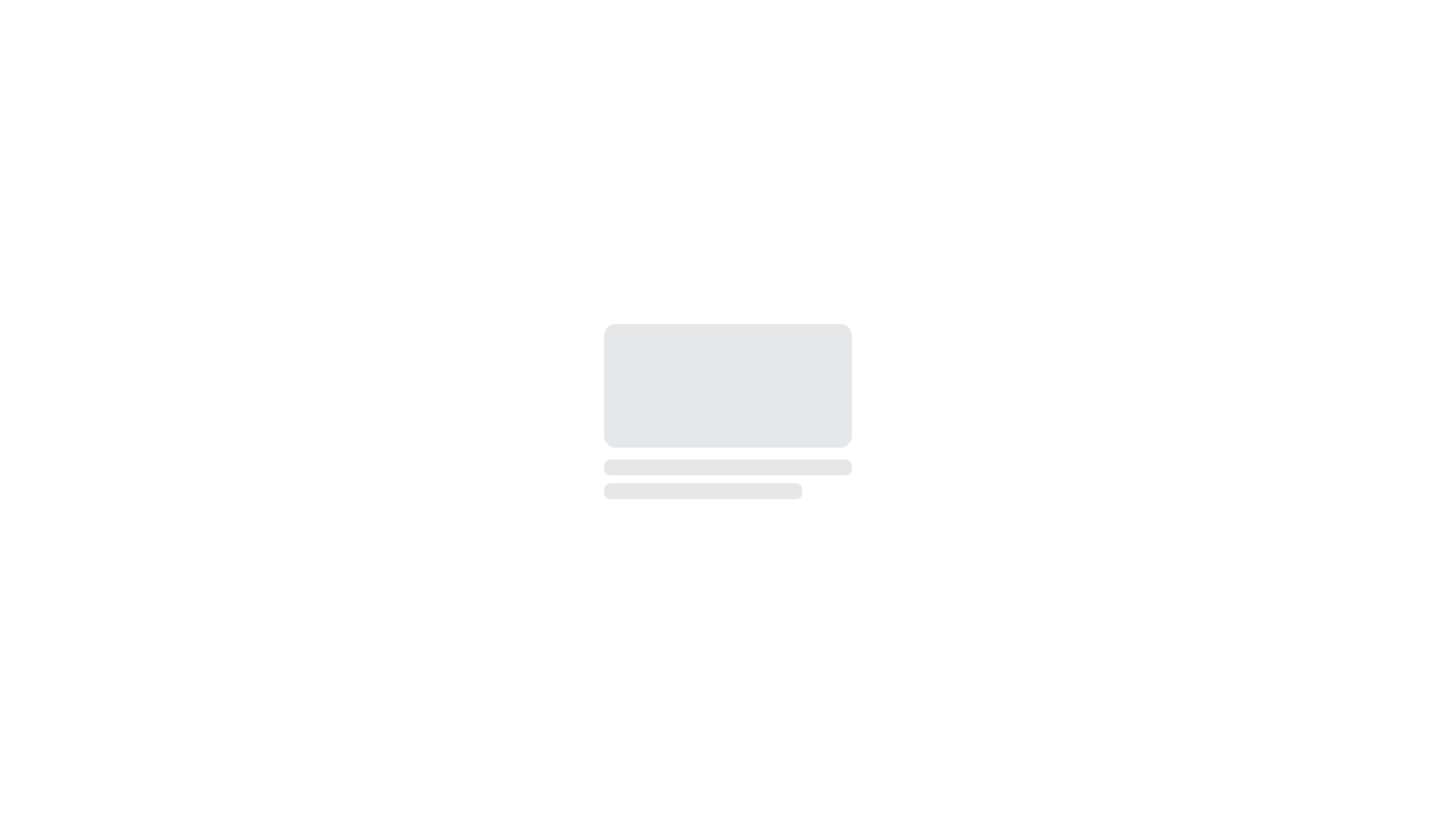 scroll, scrollTop: 0, scrollLeft: 0, axis: both 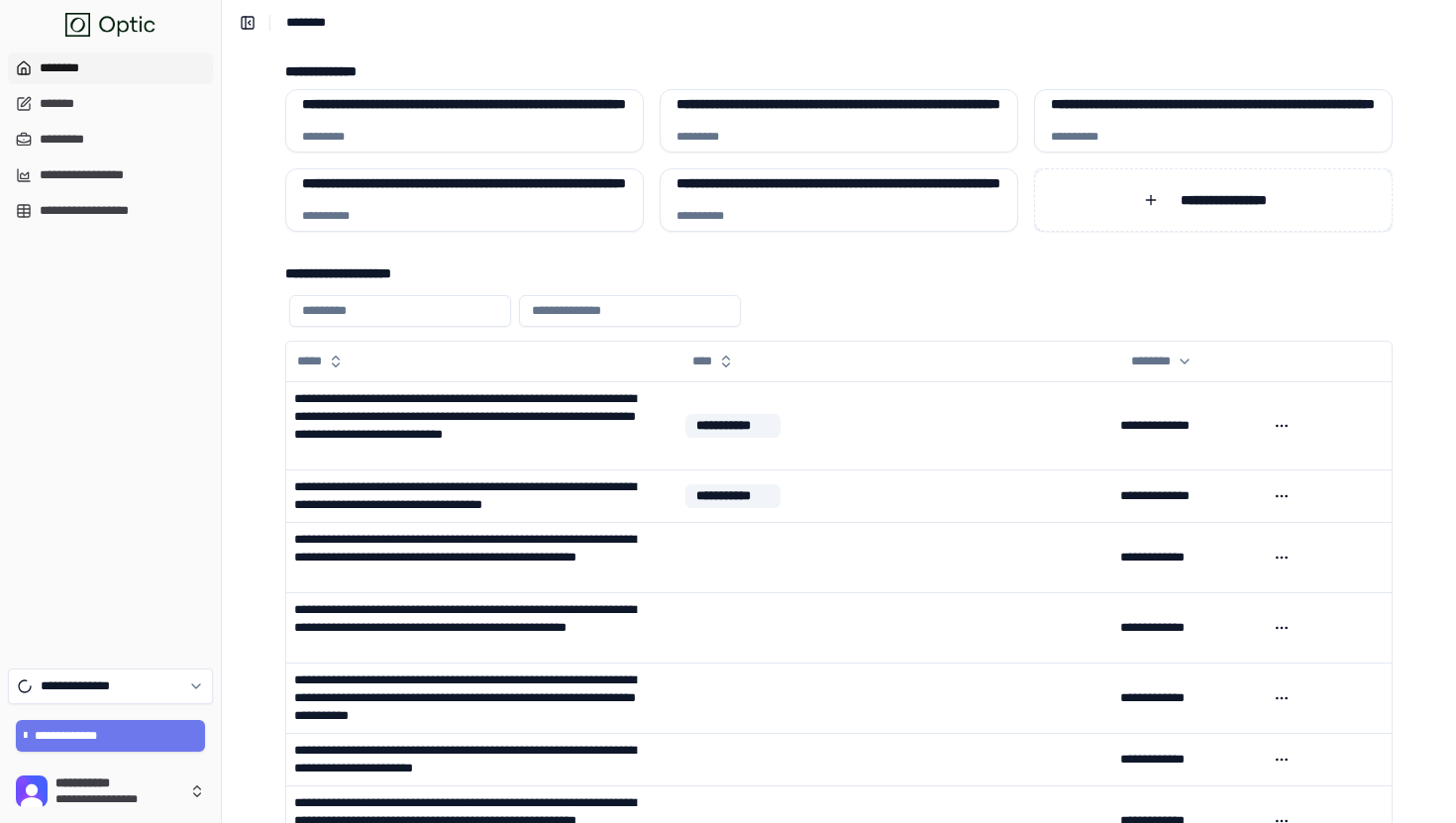 click on "**********" at bounding box center [1213, 200] 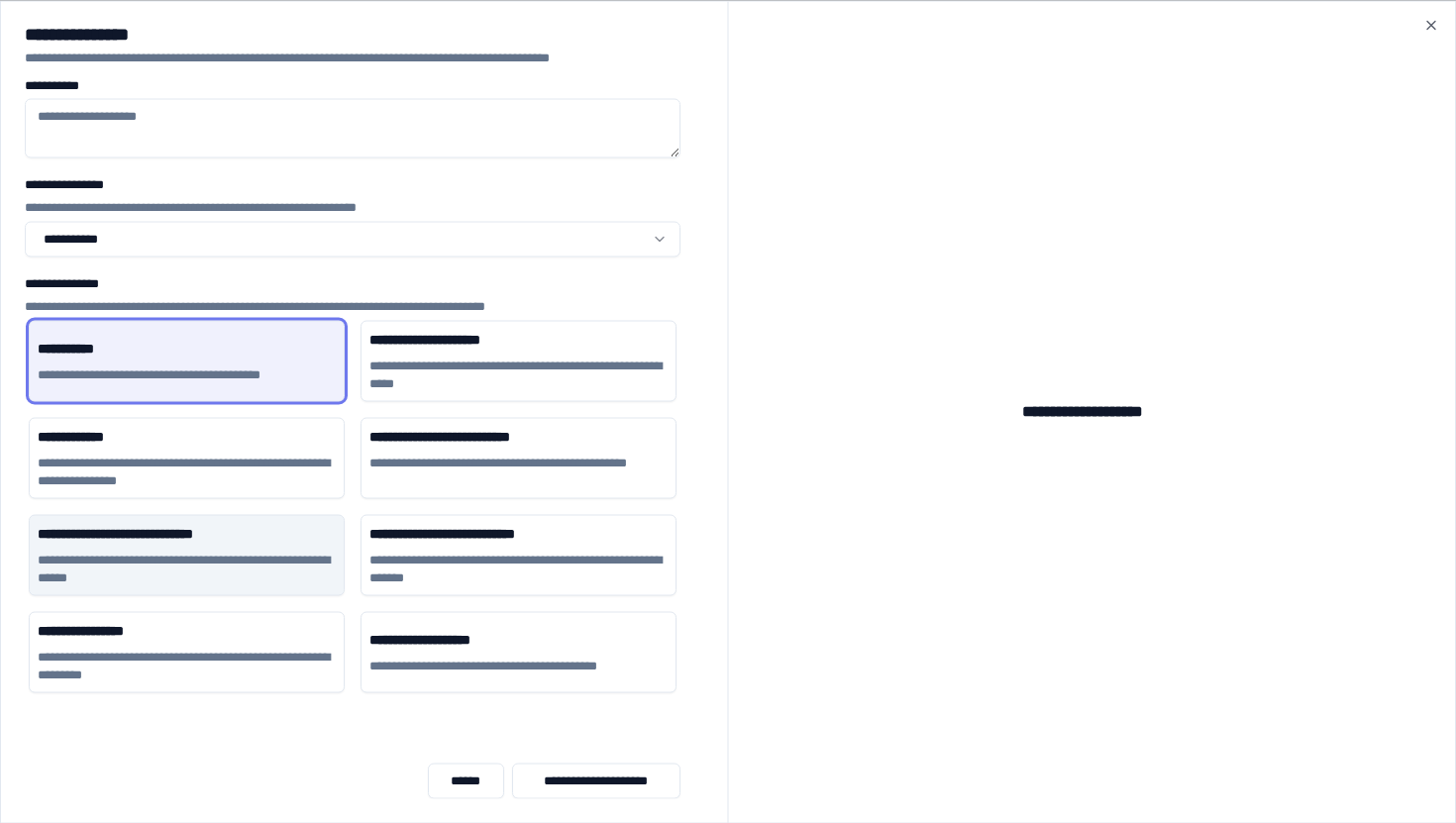 click on "**********" at bounding box center [186, 568] 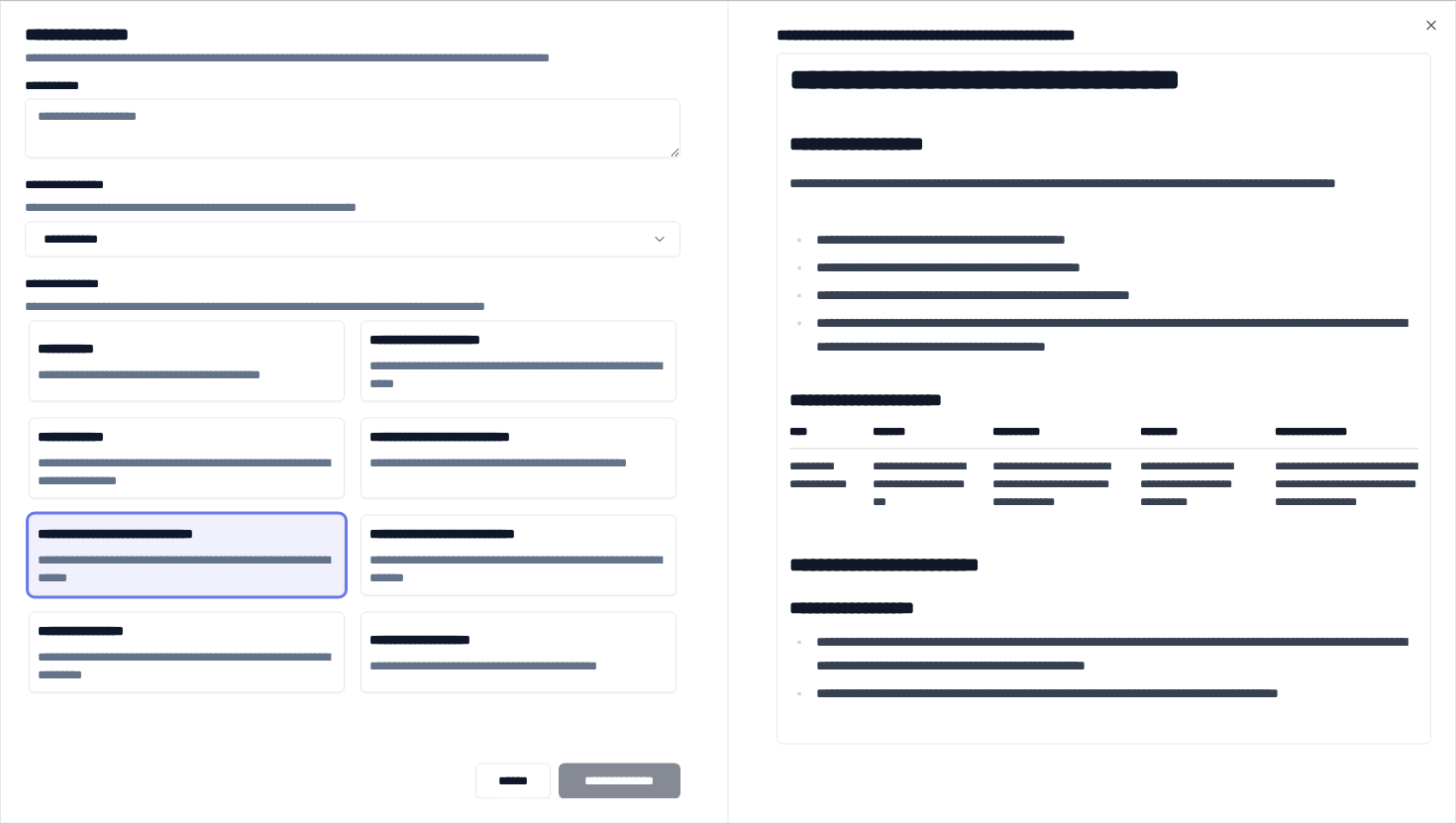 click on "**********" at bounding box center [353, 128] 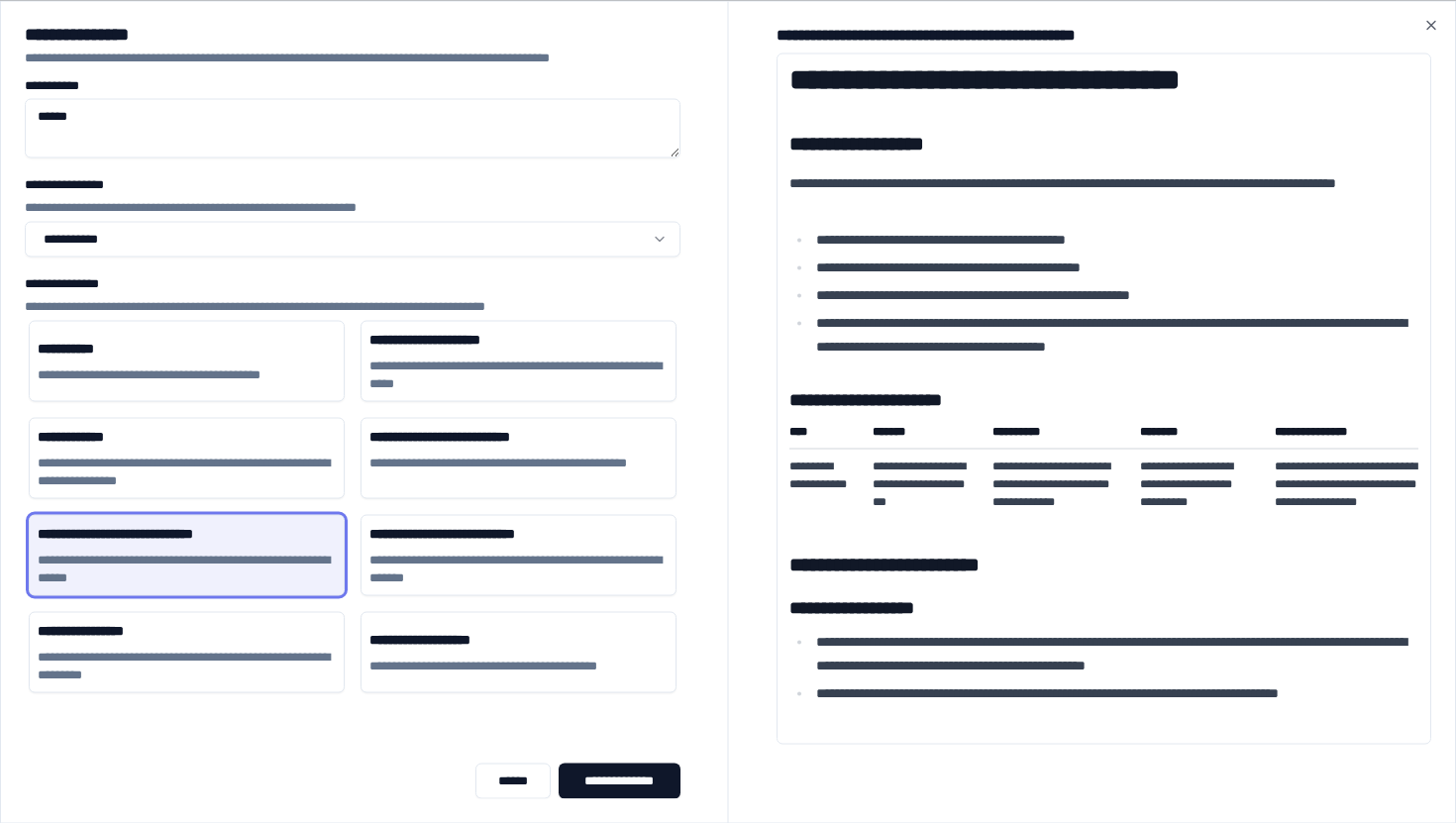 type on "*******" 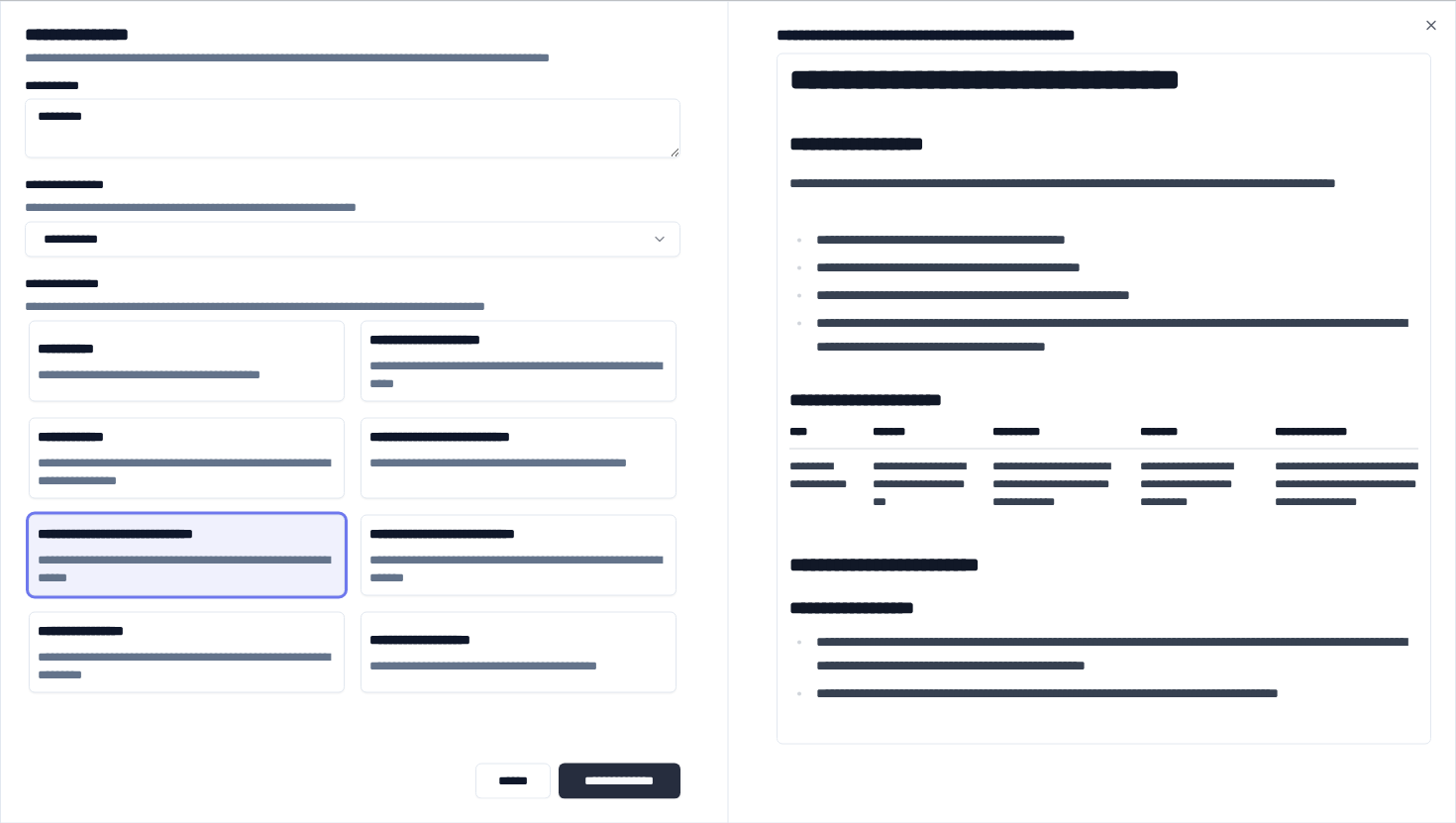 type on "*********" 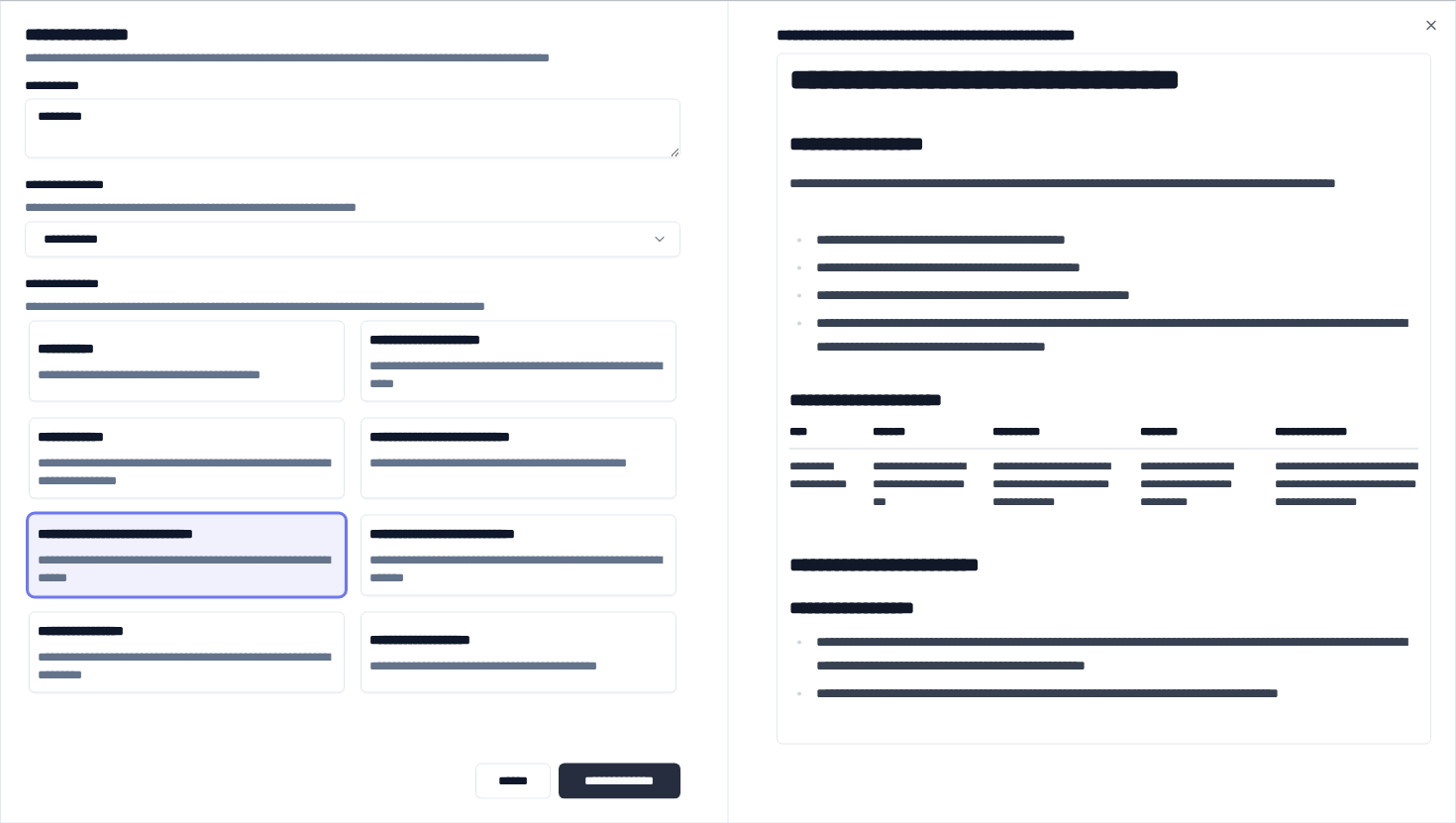 click on "**********" at bounding box center (619, 780) 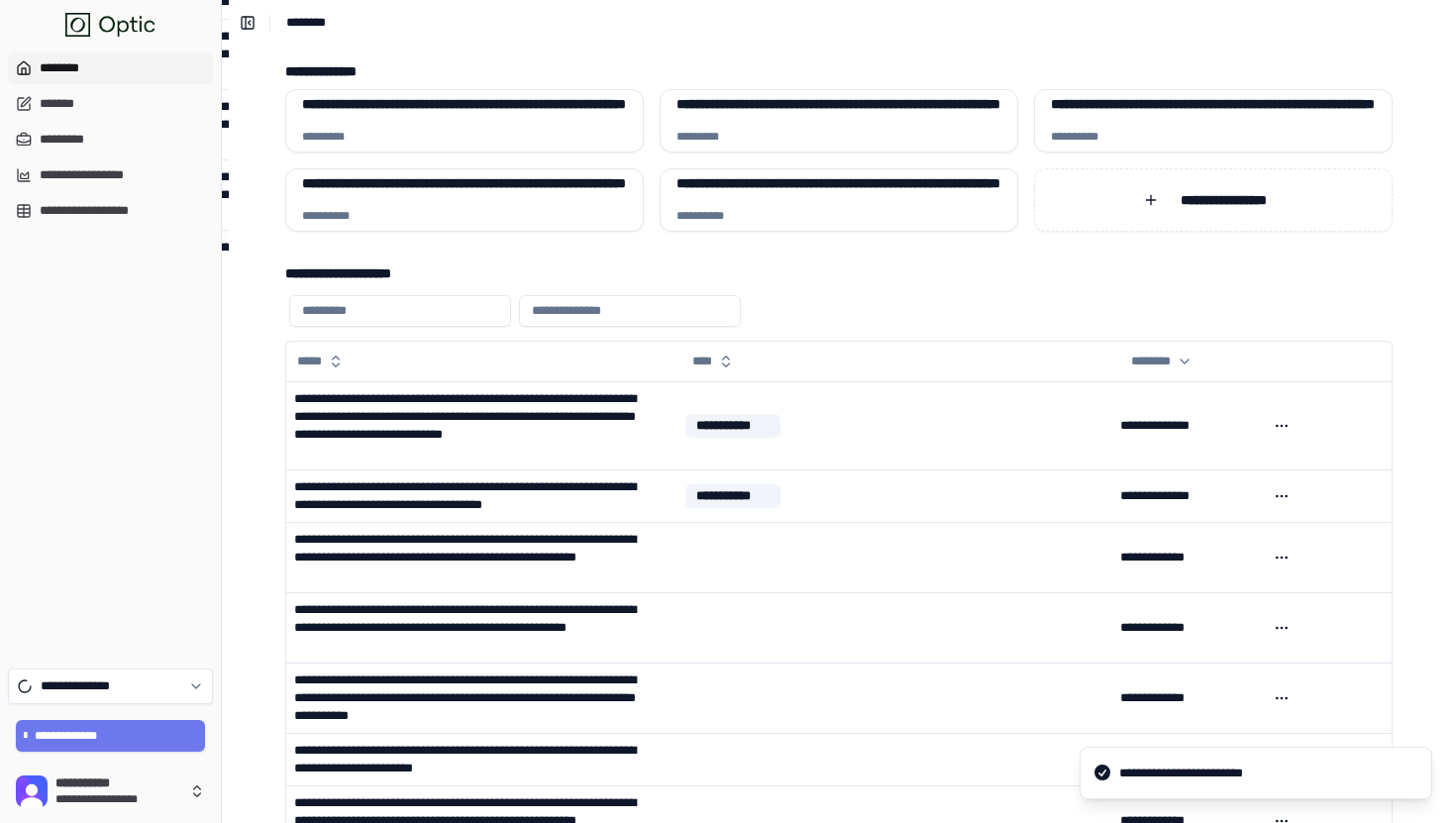 click on "**********" at bounding box center (839, 71) 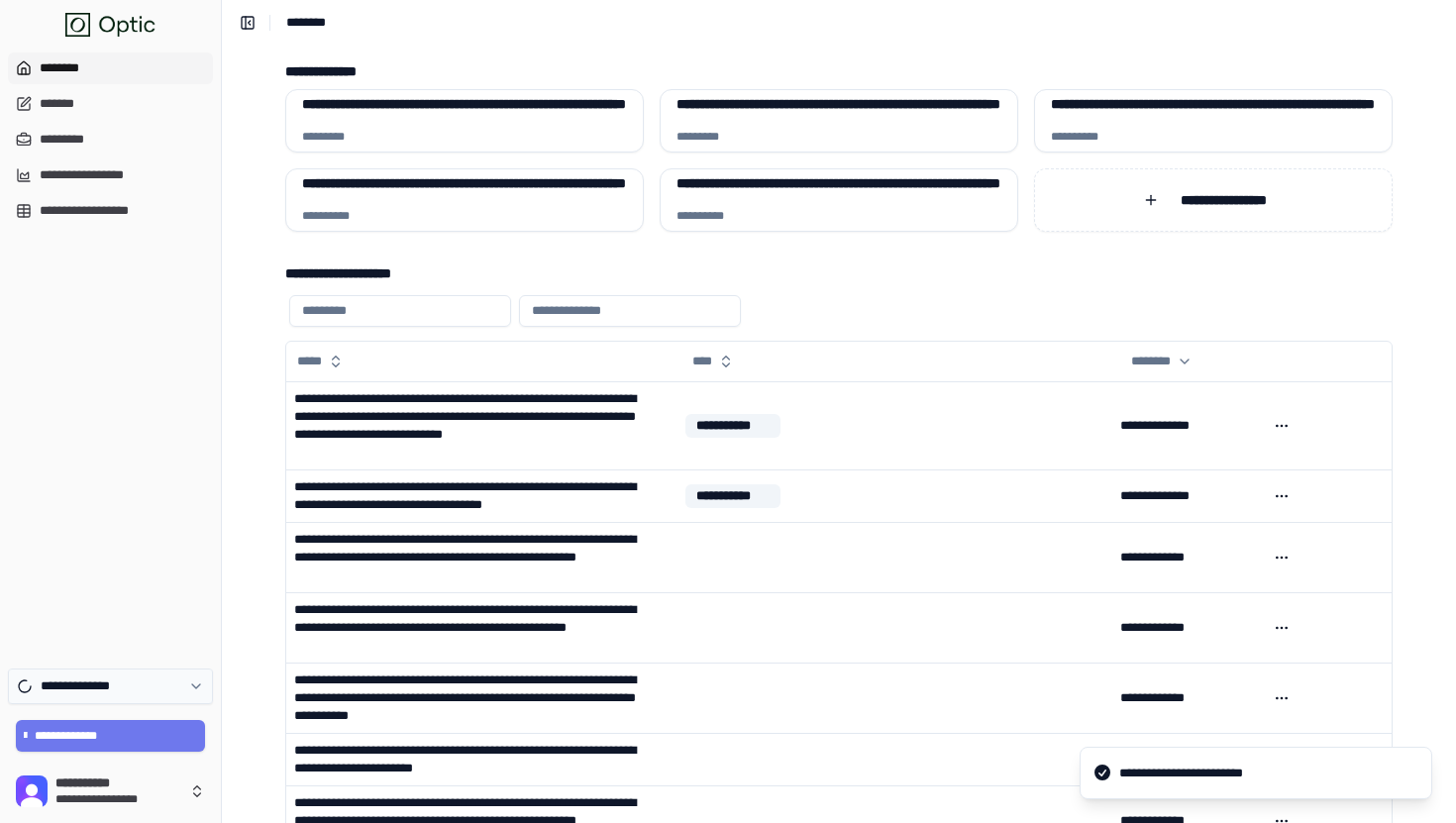 click on "**********" at bounding box center (110, 686) 